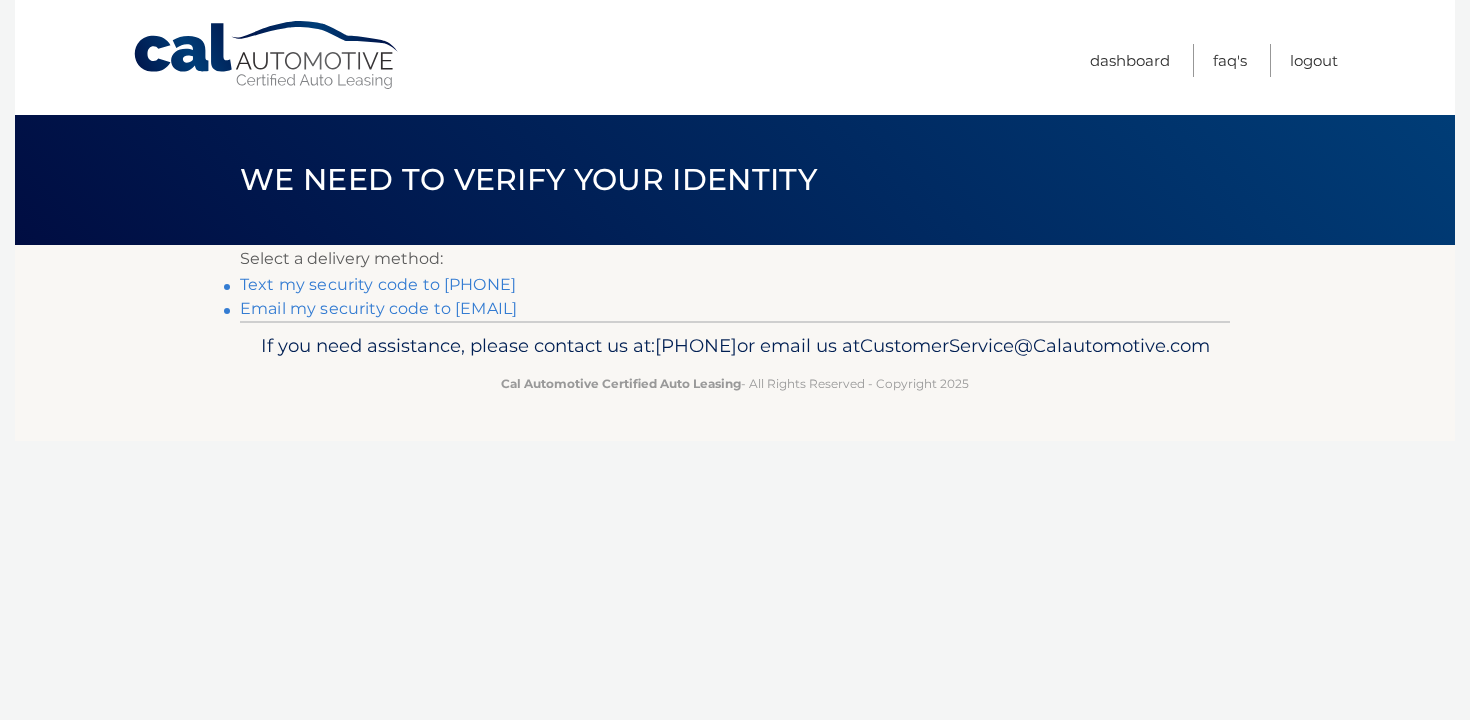scroll, scrollTop: 0, scrollLeft: 0, axis: both 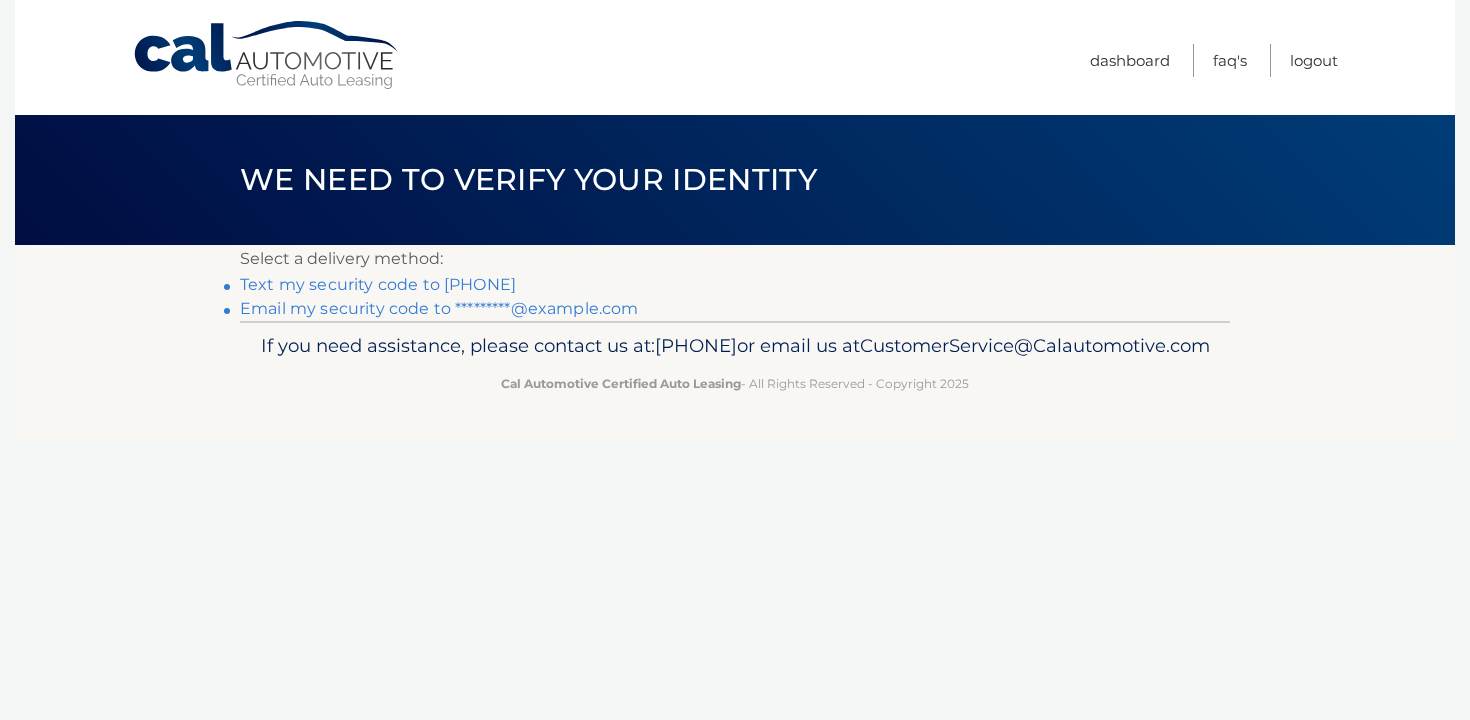 click on "Text my security code to xxx-xxx-4283" at bounding box center (378, 284) 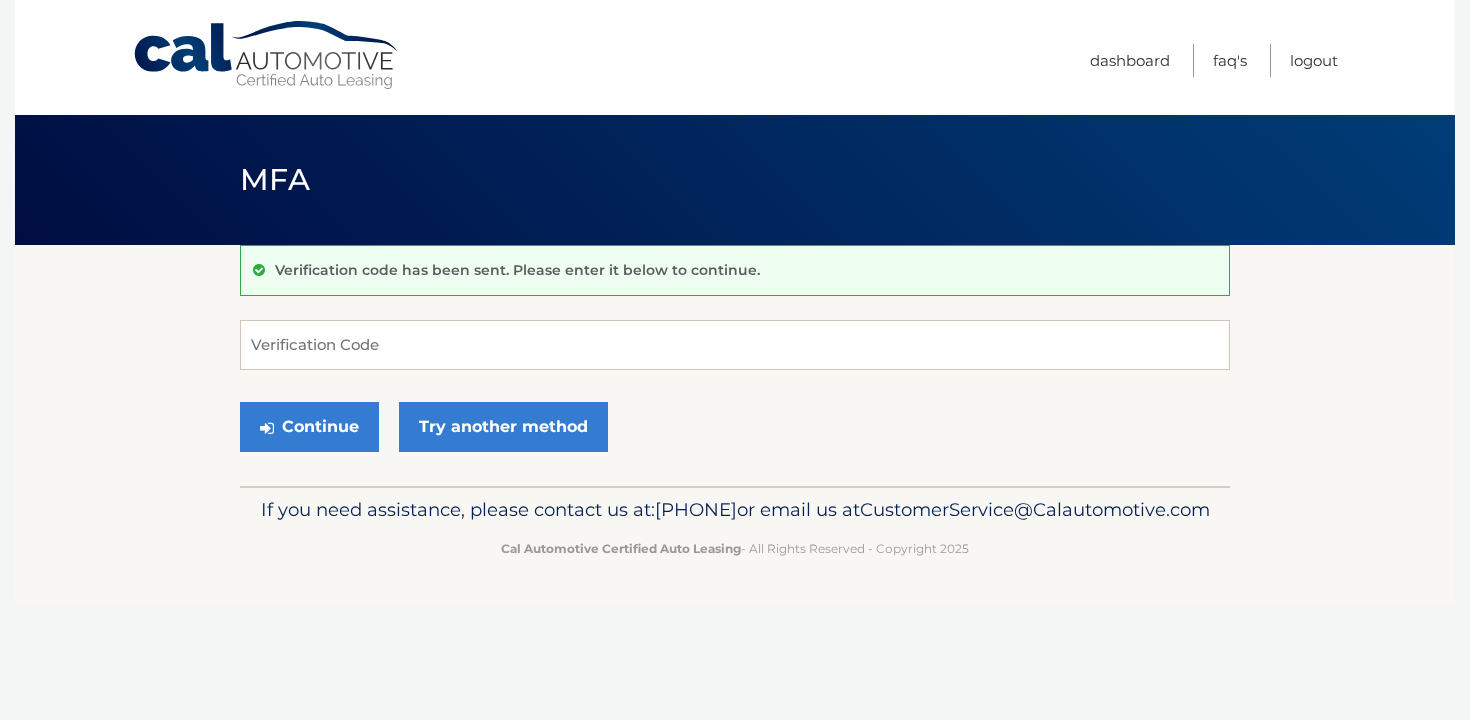 scroll, scrollTop: 0, scrollLeft: 0, axis: both 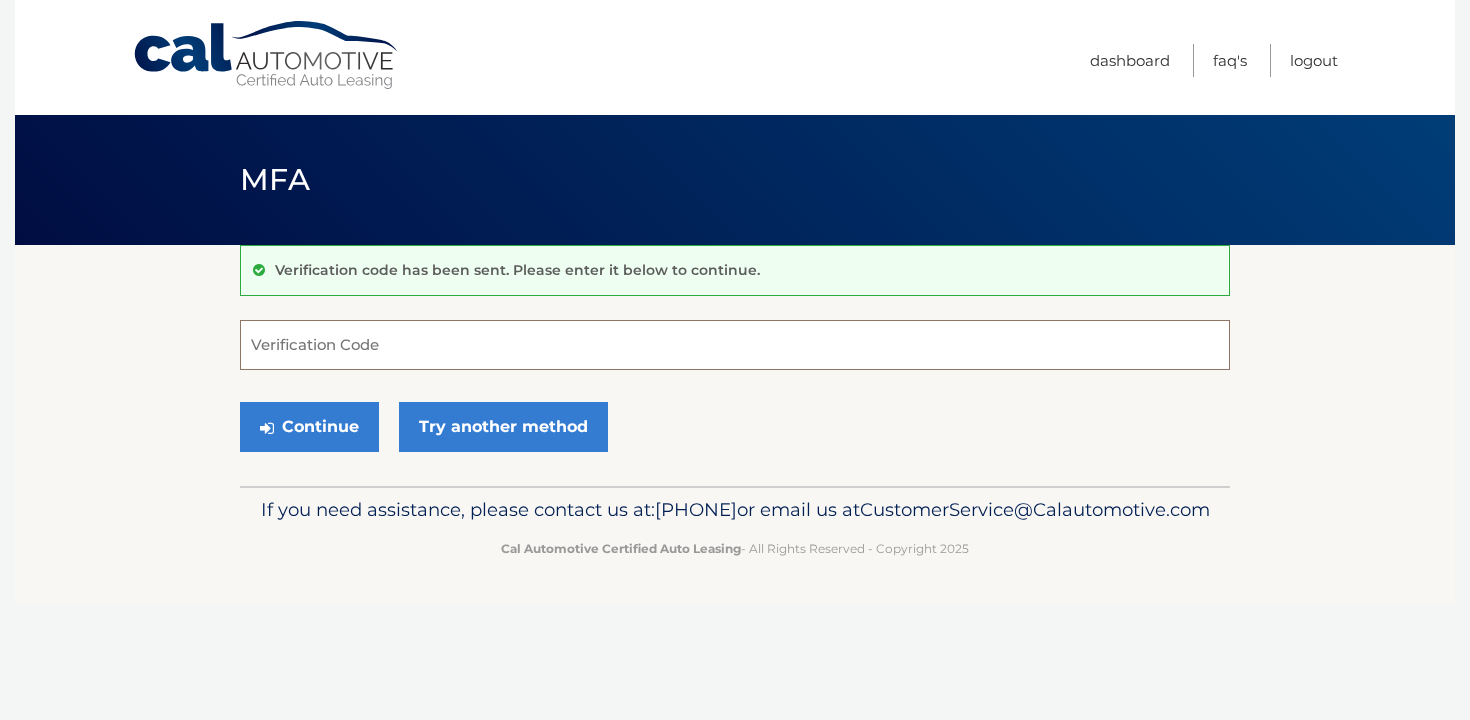 click on "Verification Code" at bounding box center [735, 345] 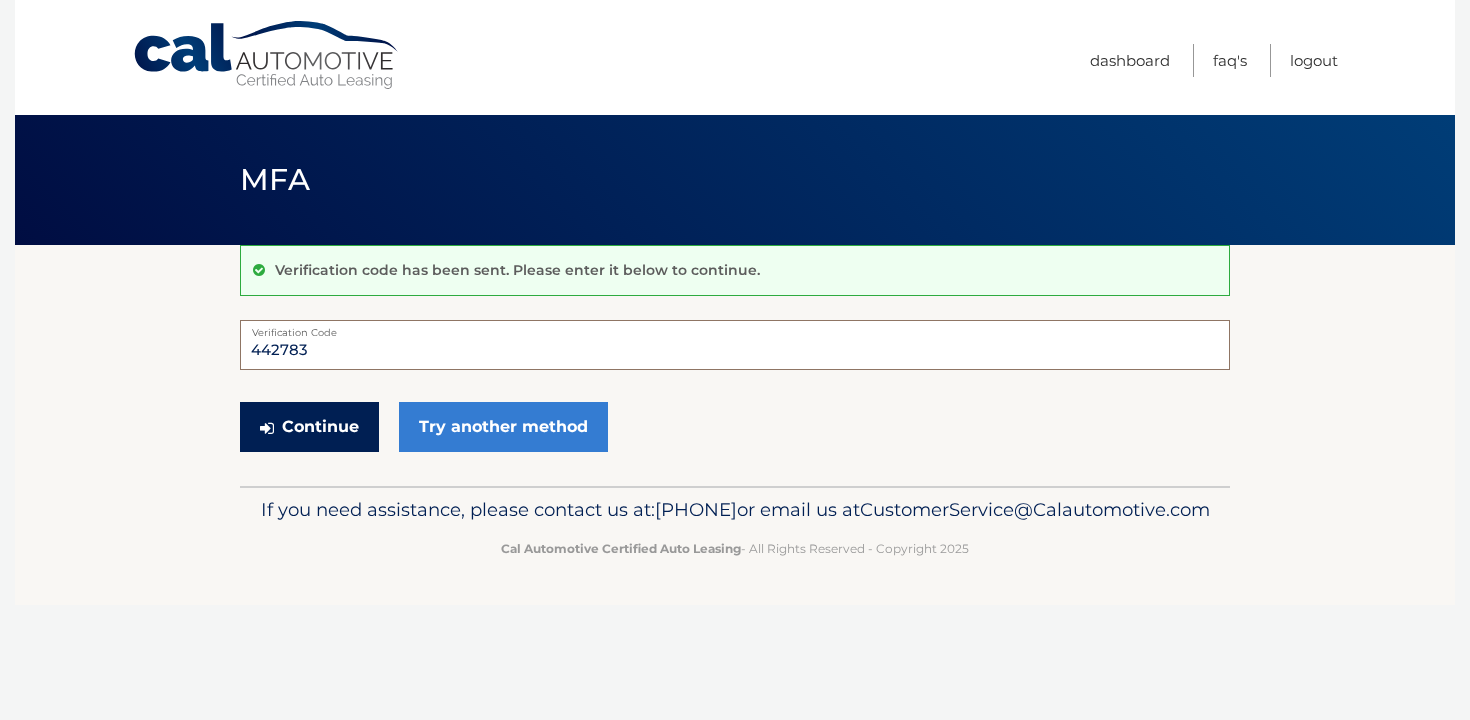 type on "442783" 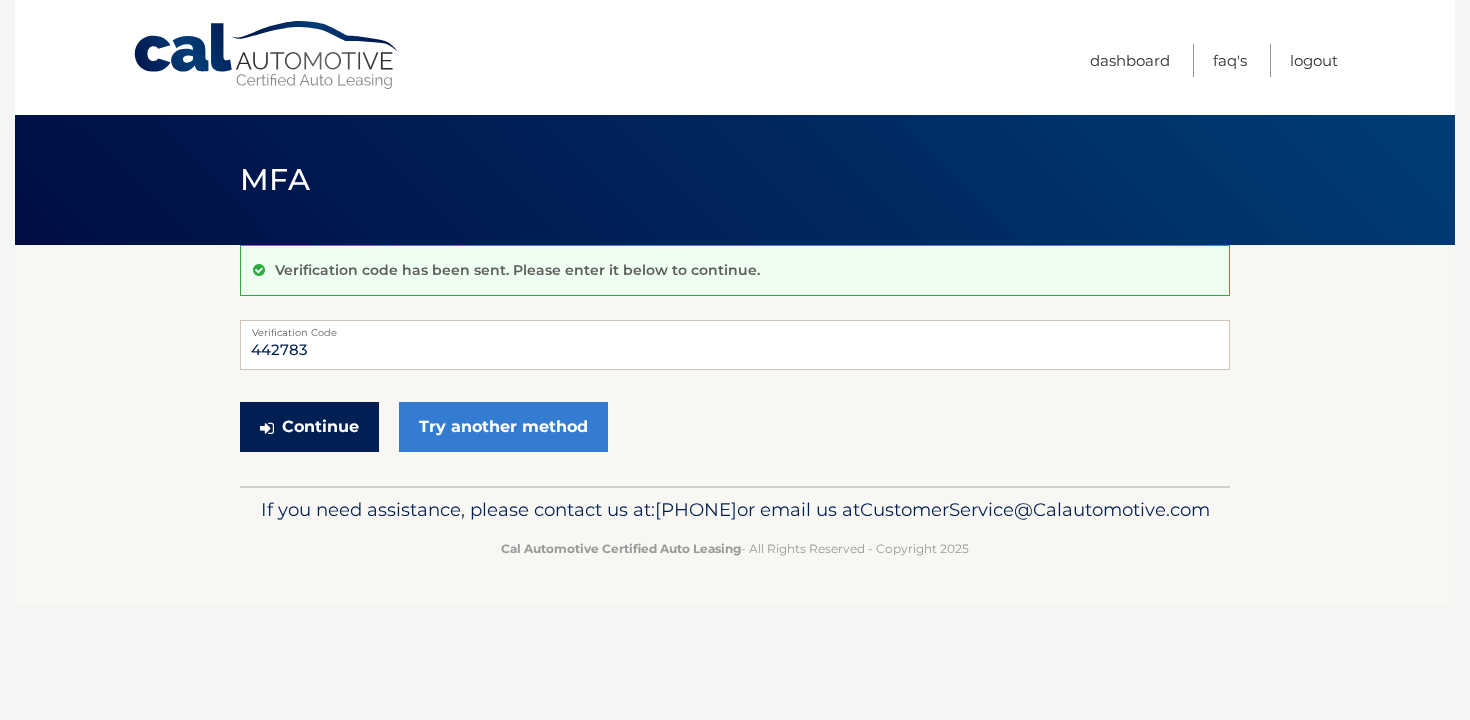 click on "Continue" at bounding box center (309, 427) 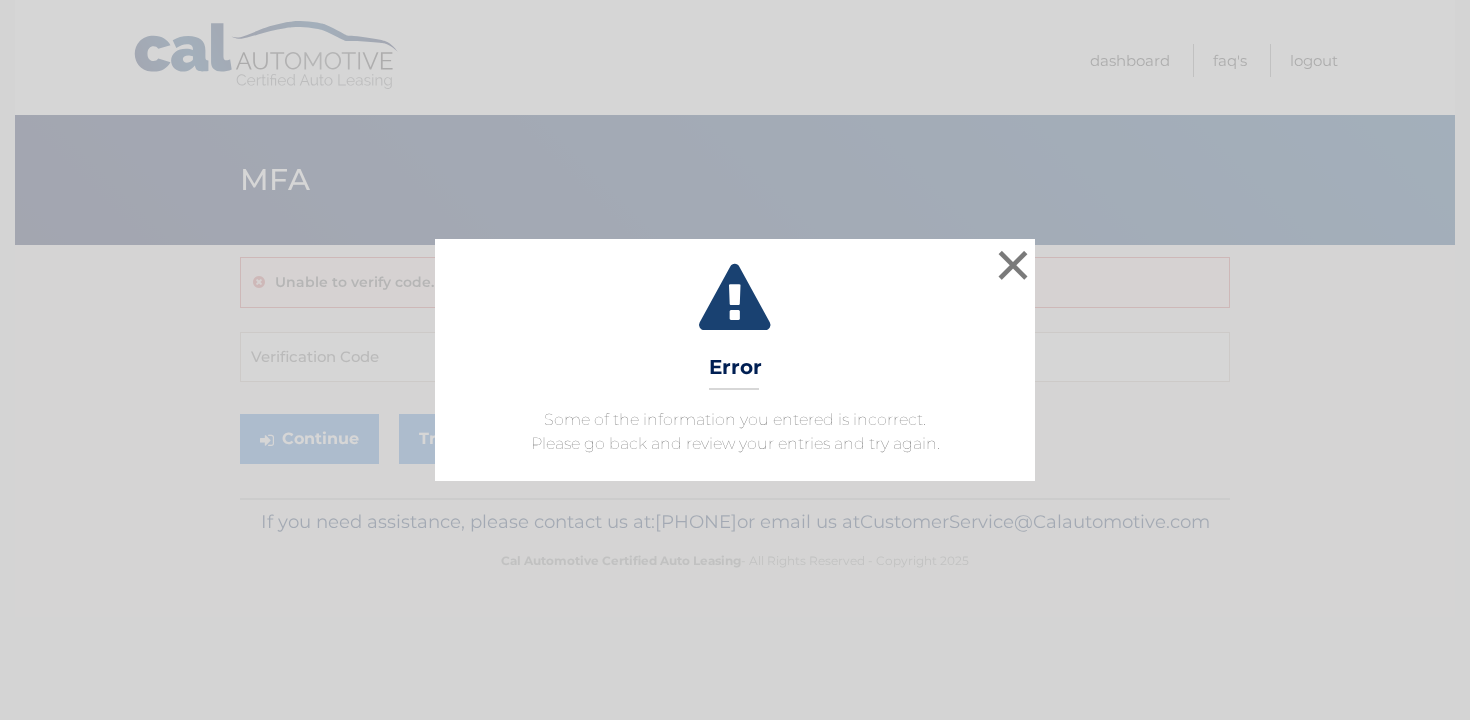 scroll, scrollTop: 0, scrollLeft: 0, axis: both 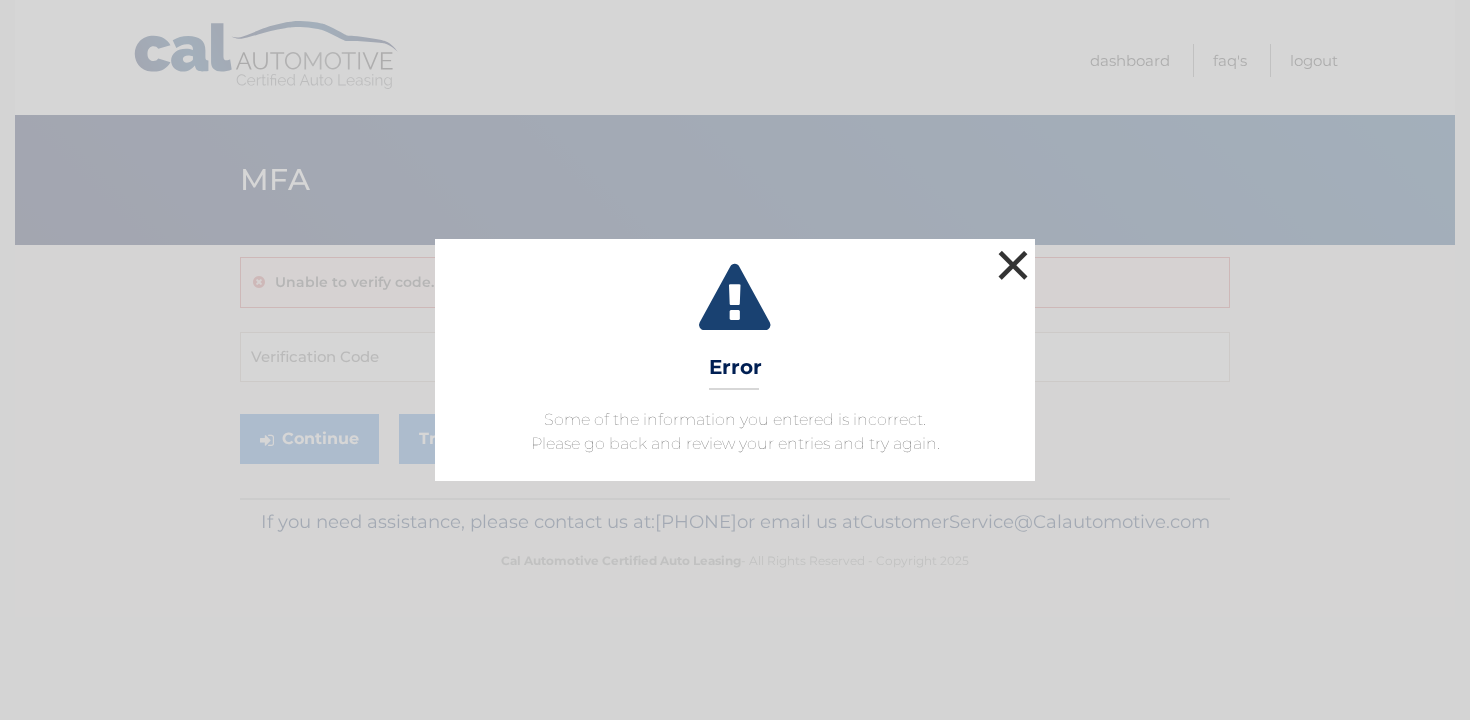 click on "×" at bounding box center (1013, 265) 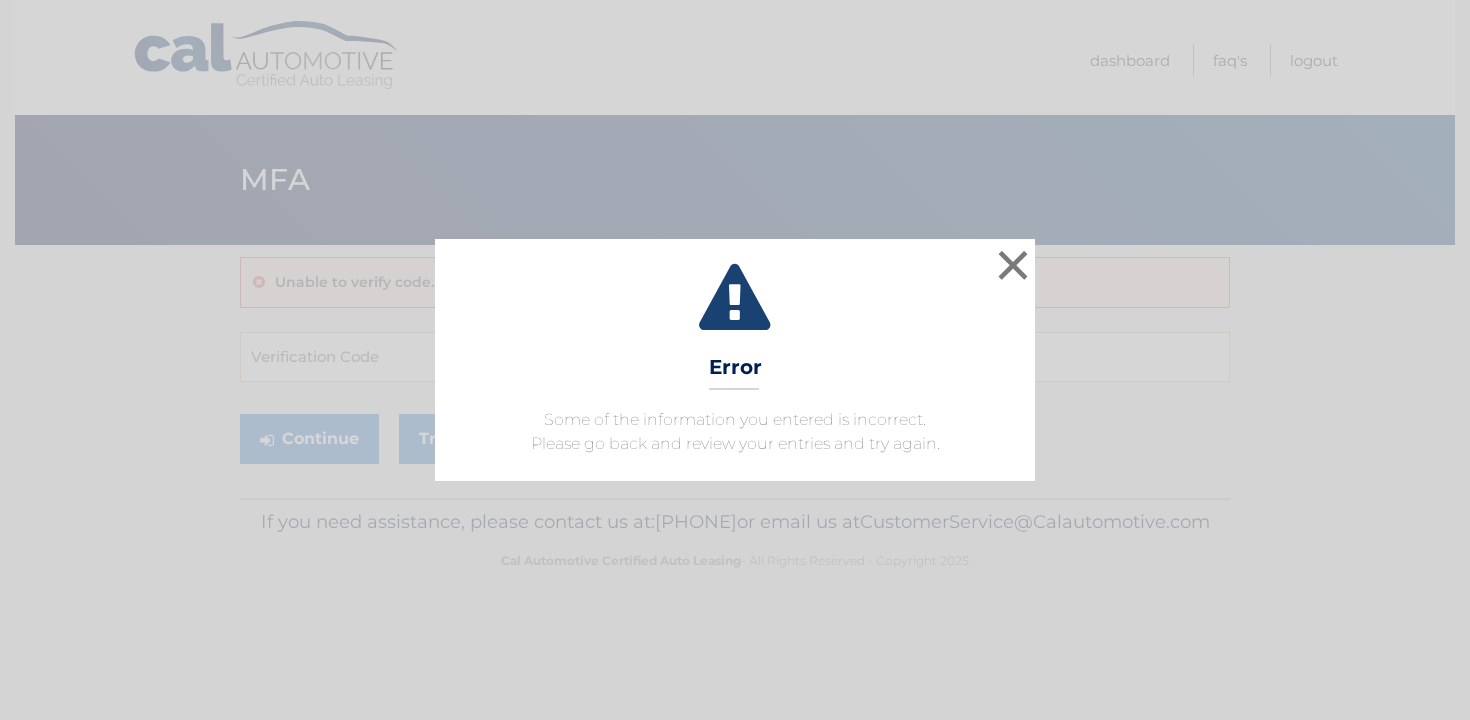 scroll, scrollTop: 0, scrollLeft: 0, axis: both 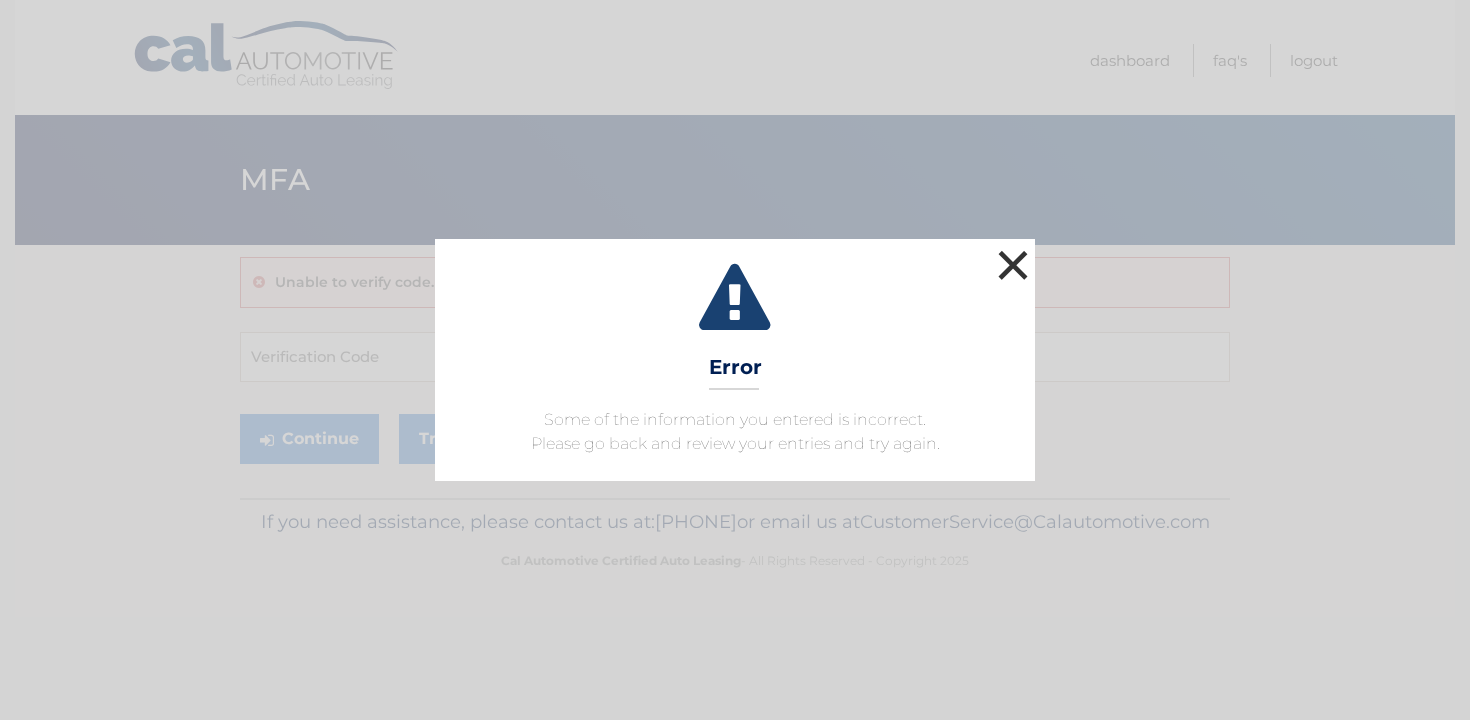 click on "×" at bounding box center [1013, 265] 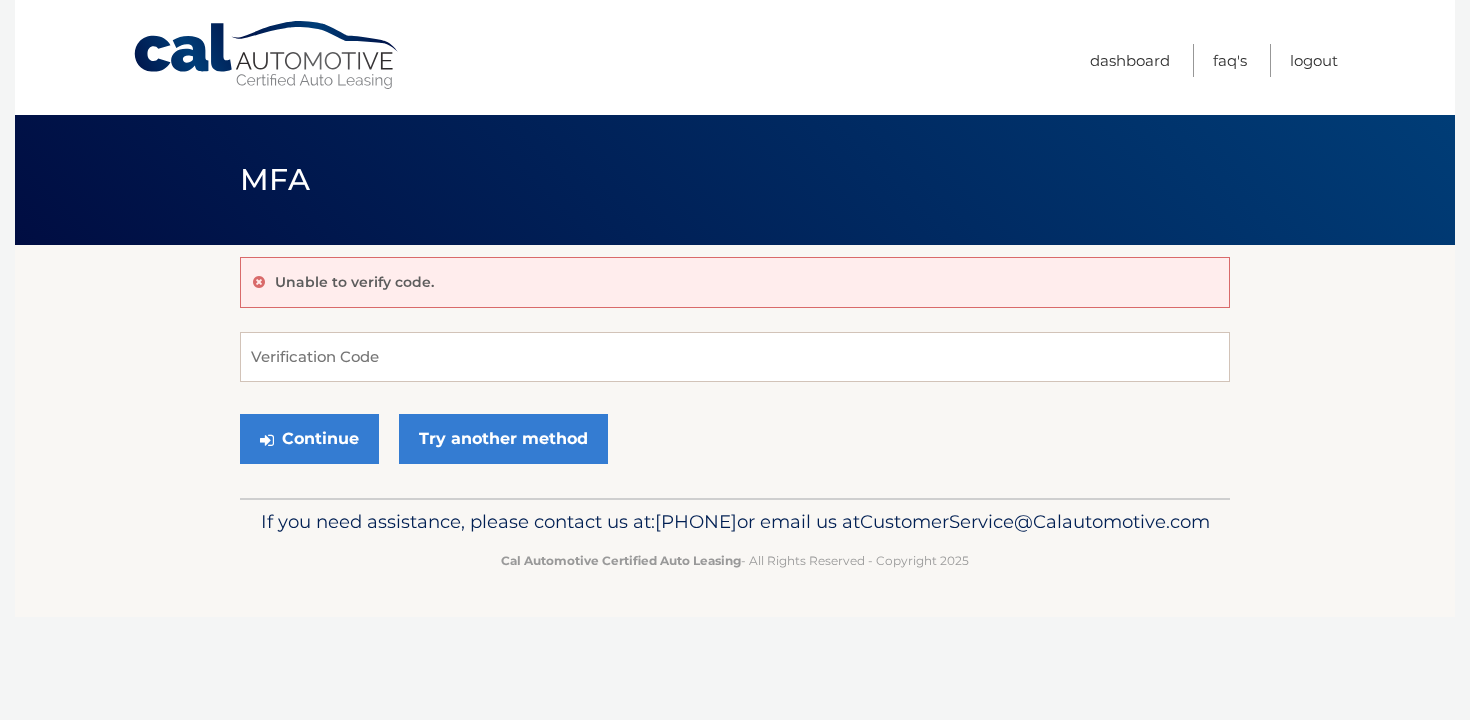click on "Cal Automotive" at bounding box center [267, 55] 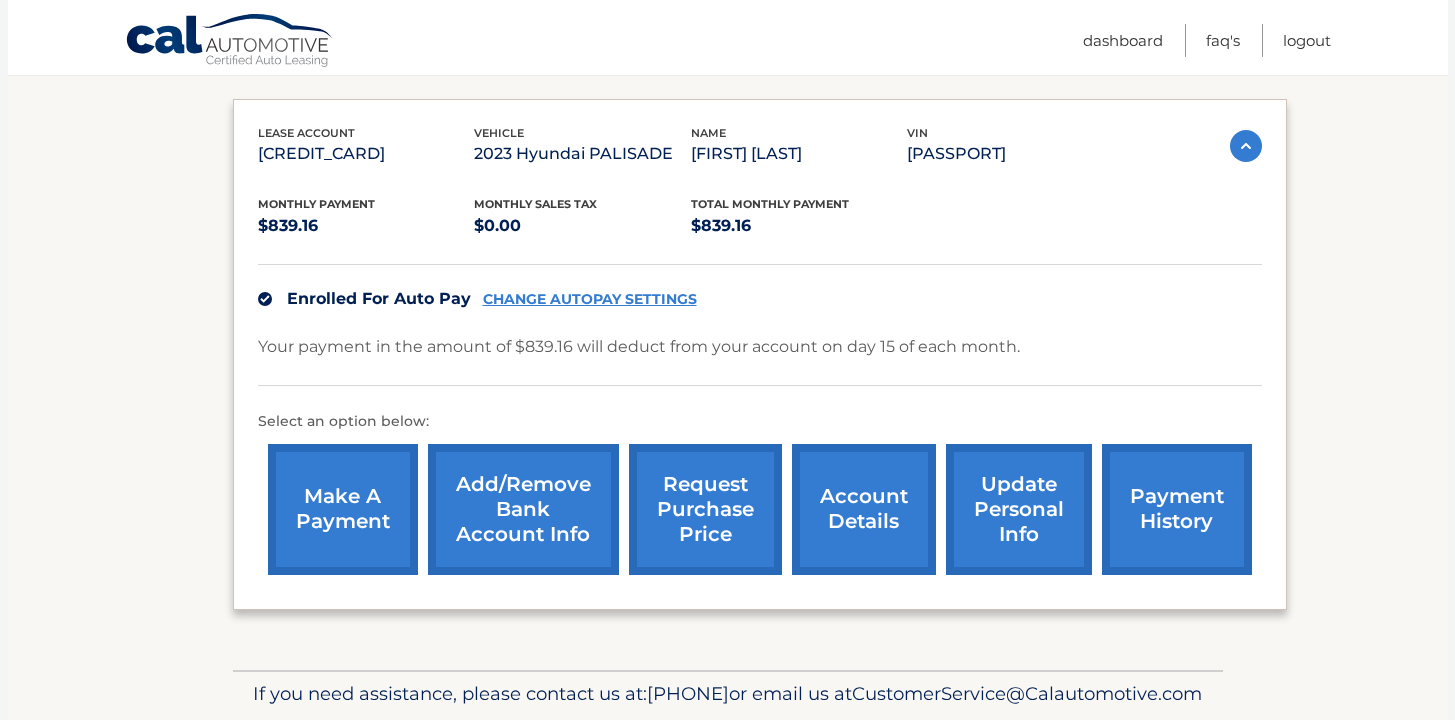 scroll, scrollTop: 344, scrollLeft: 0, axis: vertical 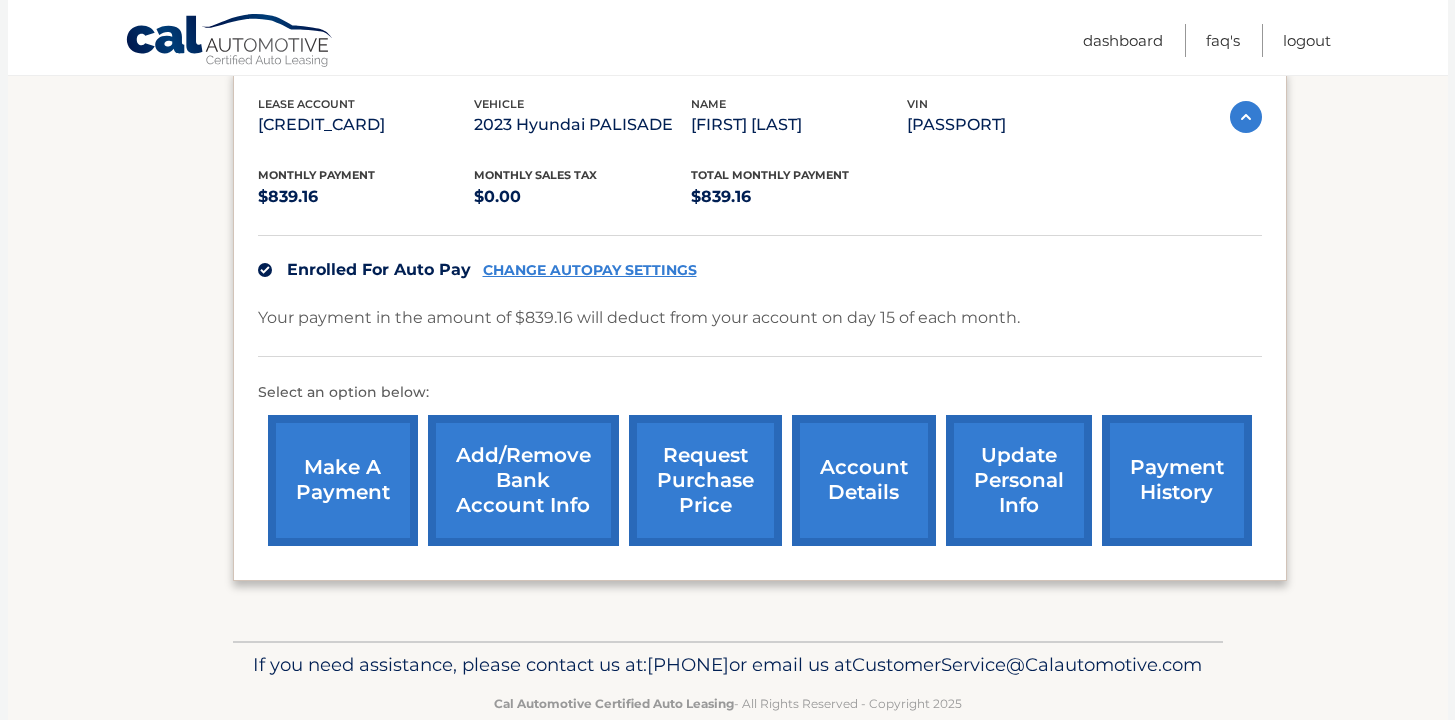 click on "payment history" at bounding box center [1177, 480] 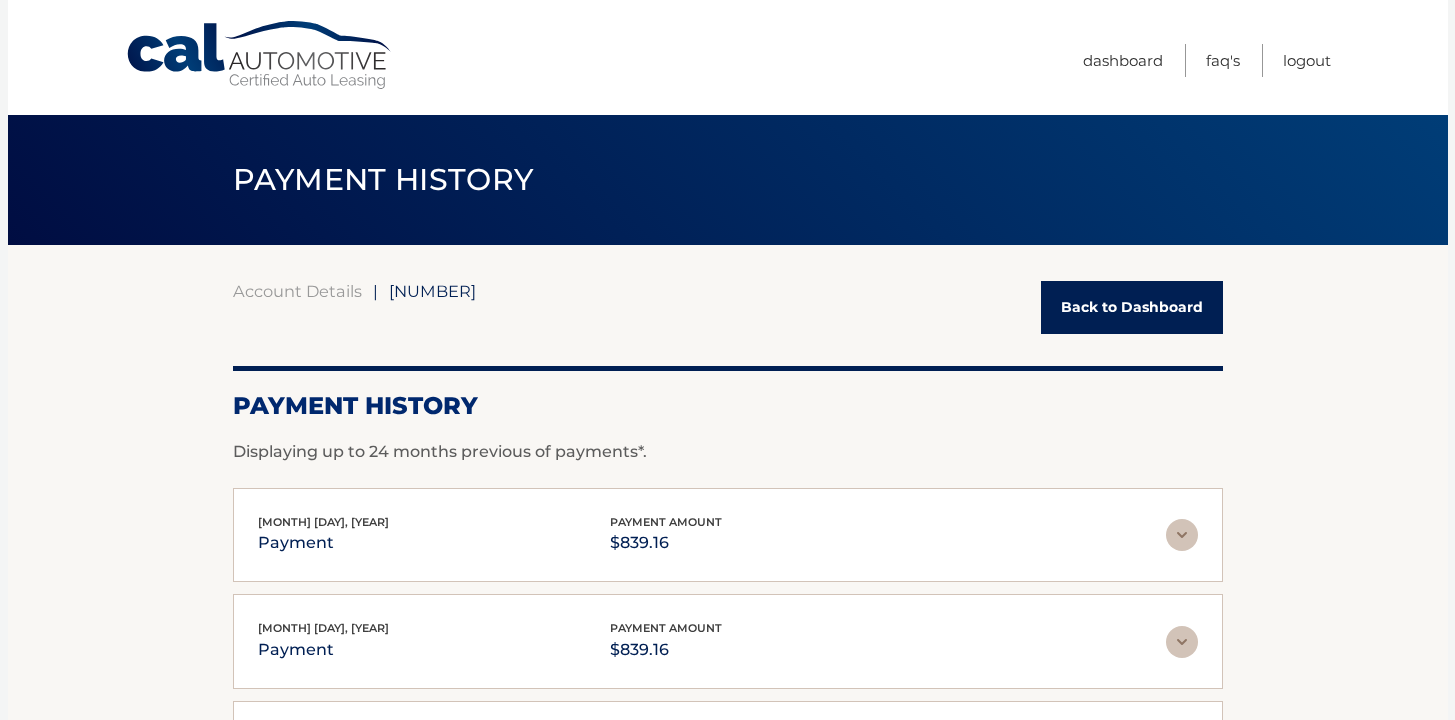 scroll, scrollTop: 0, scrollLeft: 0, axis: both 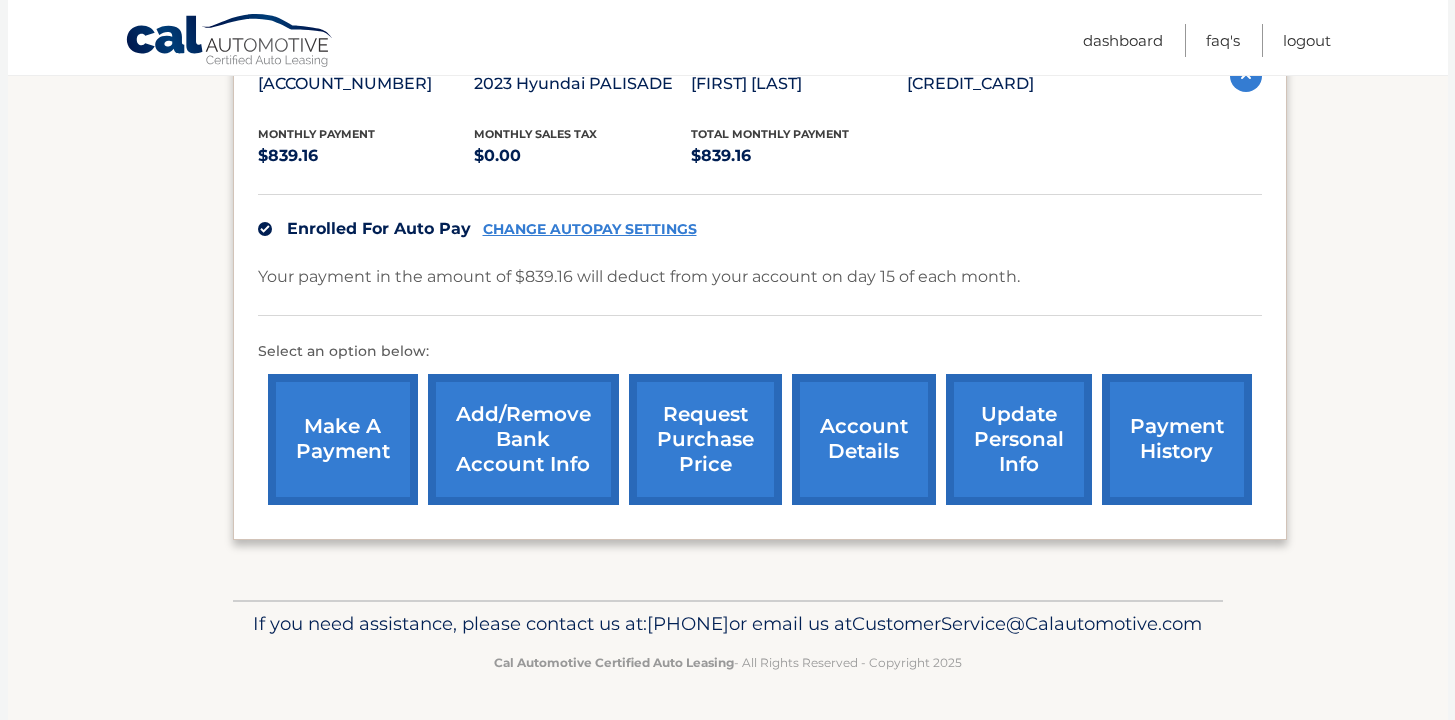 click on "account details" at bounding box center [864, 439] 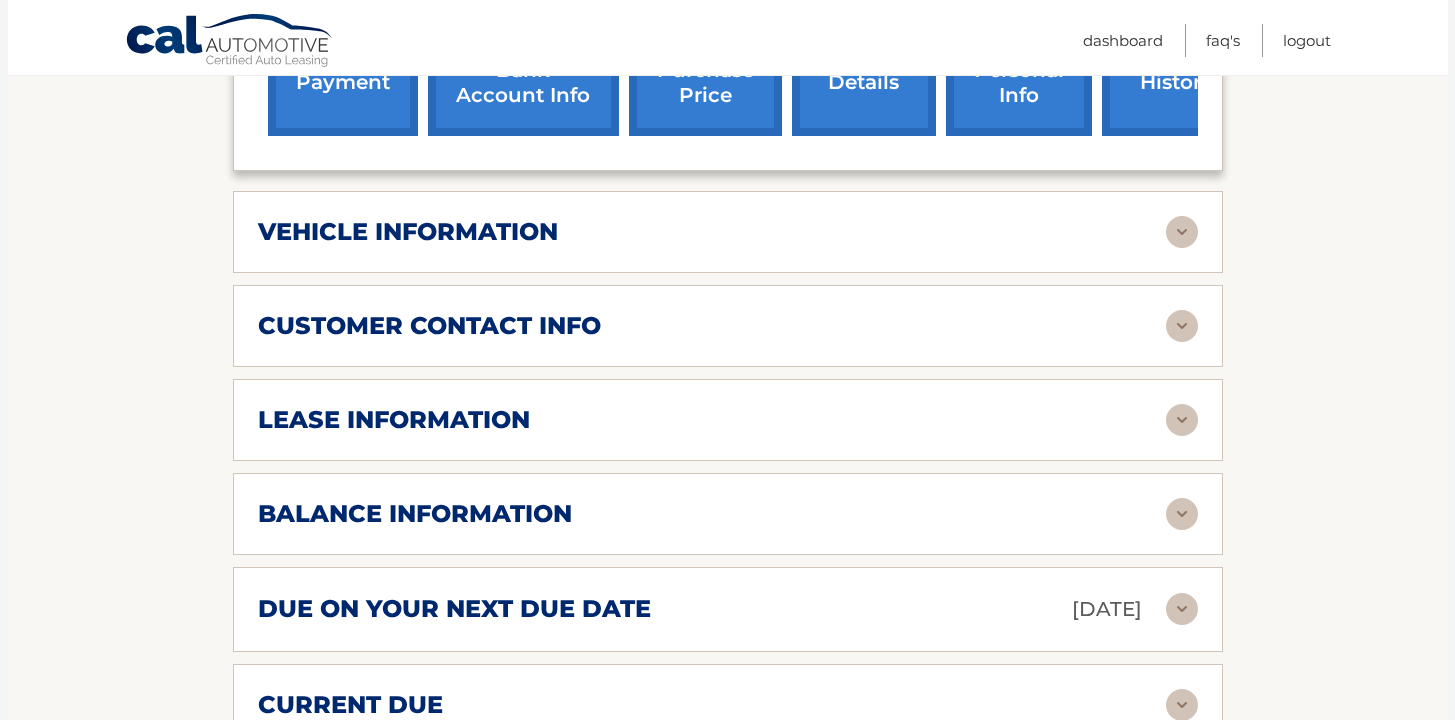 scroll, scrollTop: 863, scrollLeft: 0, axis: vertical 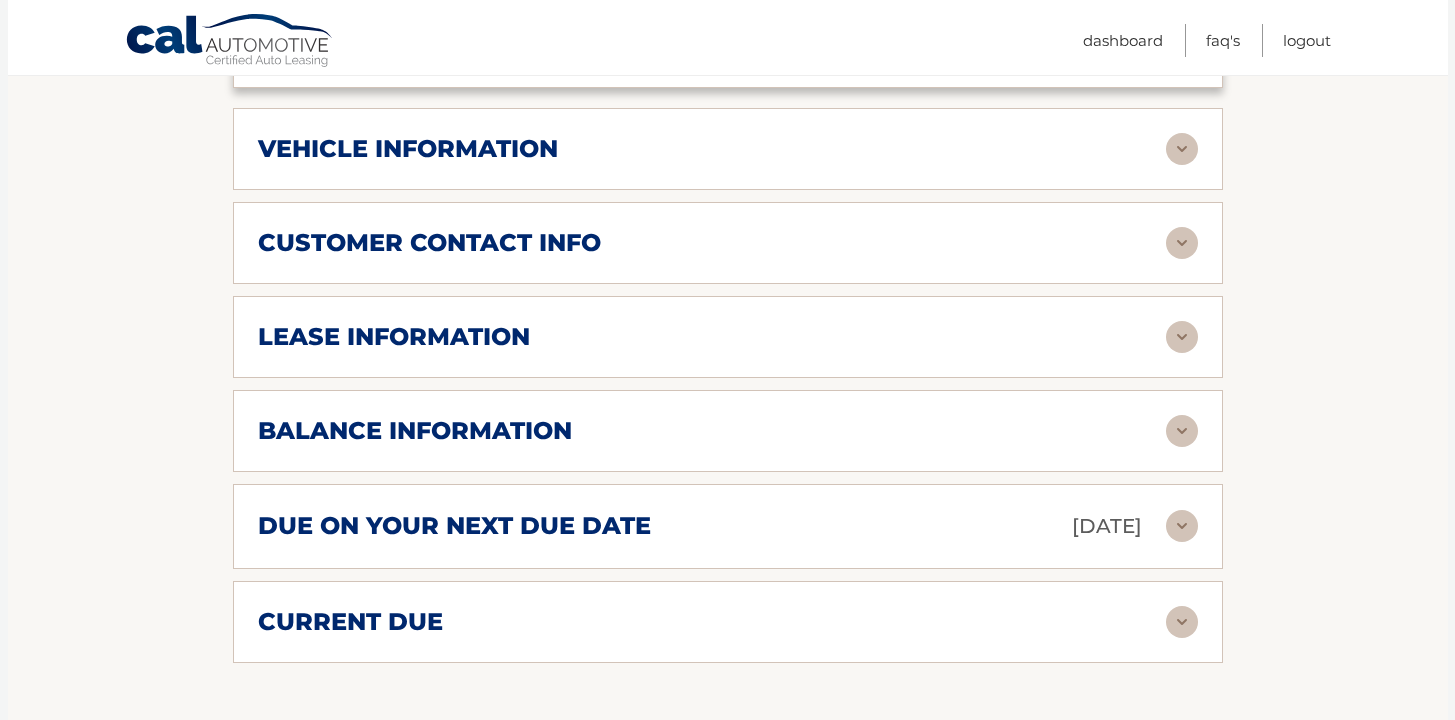 click on "lease information" at bounding box center (712, 337) 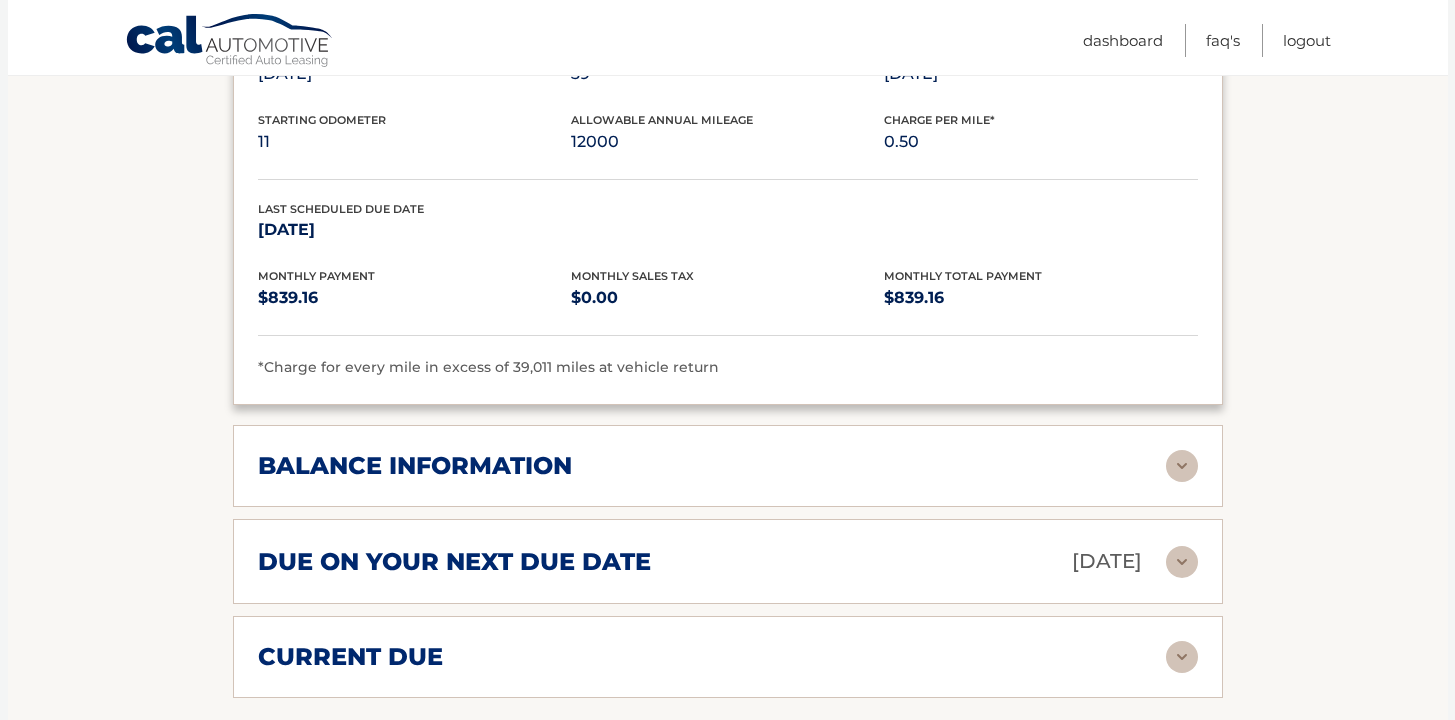 scroll, scrollTop: 1207, scrollLeft: 0, axis: vertical 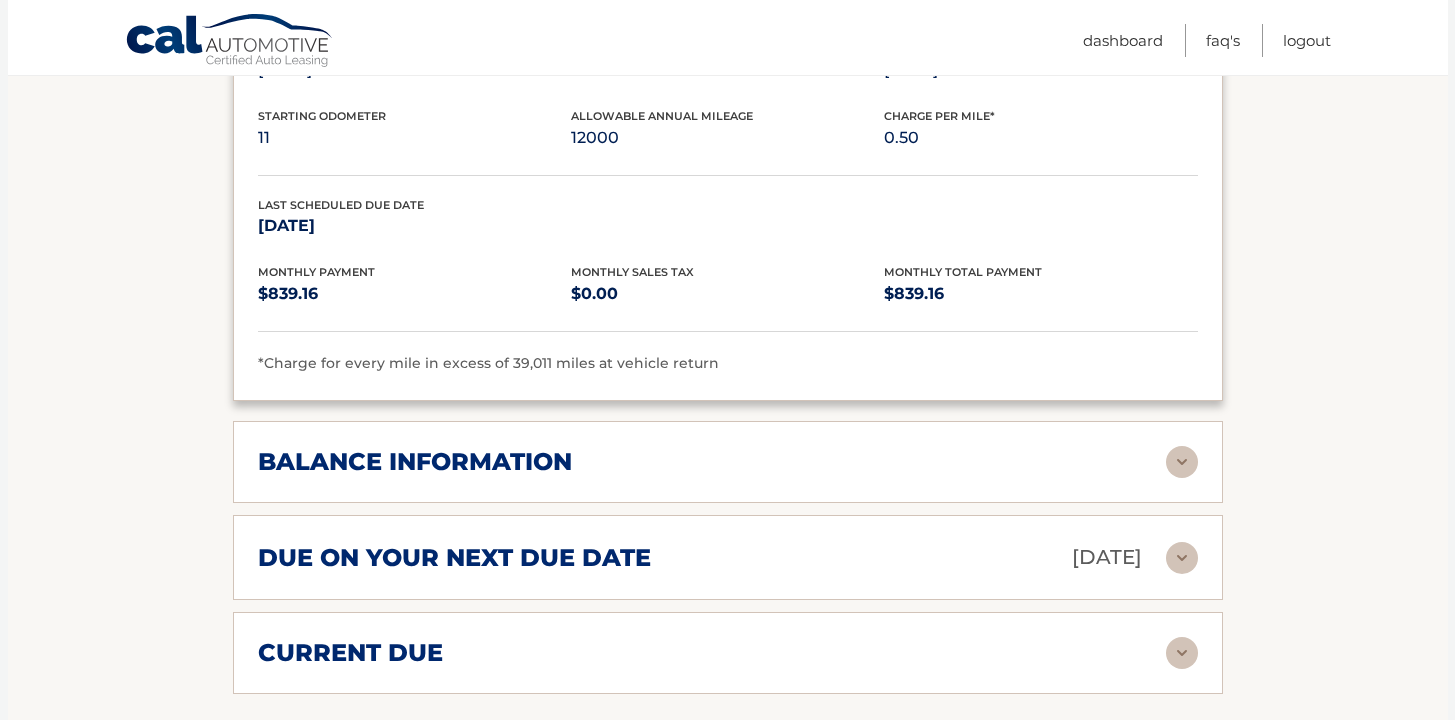 click at bounding box center [1182, 462] 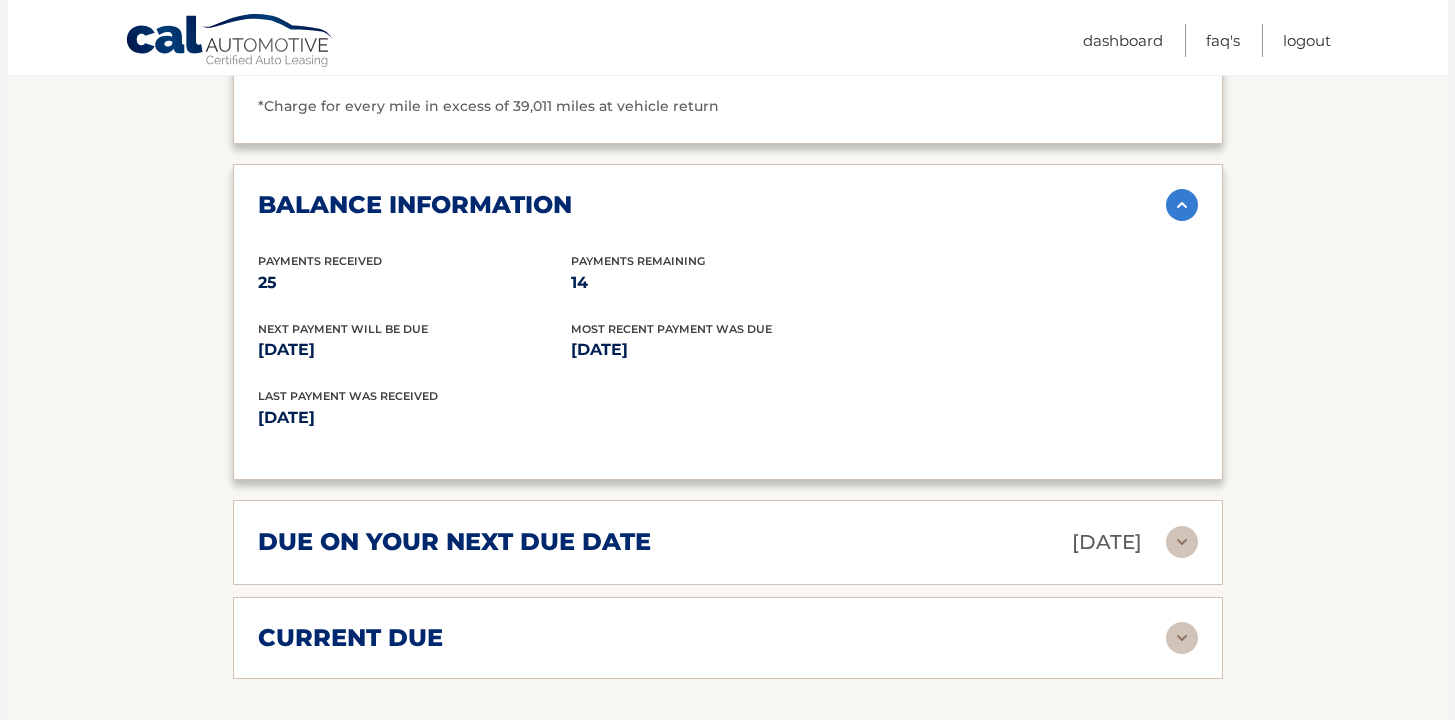 scroll, scrollTop: 1467, scrollLeft: 0, axis: vertical 